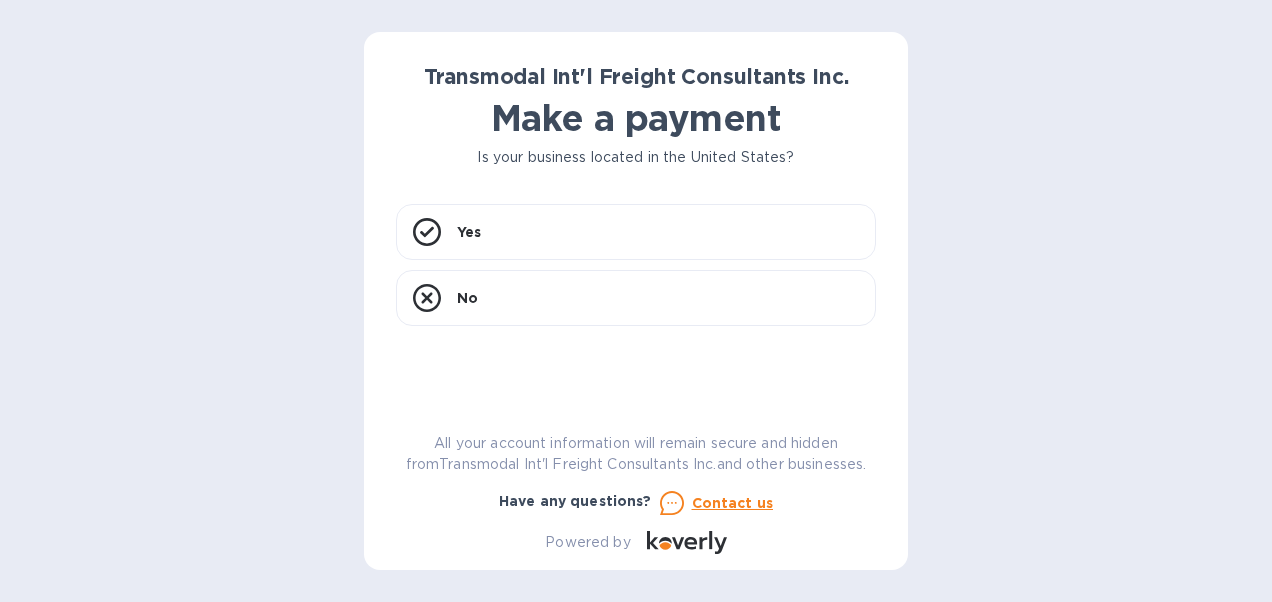 scroll, scrollTop: 0, scrollLeft: 0, axis: both 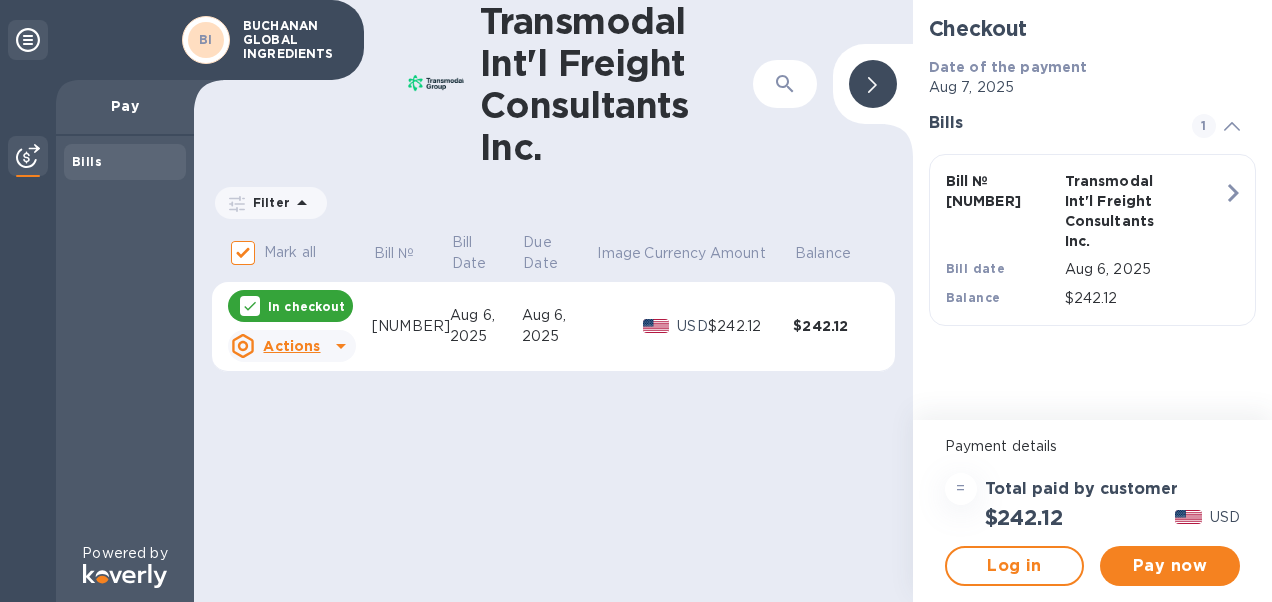 click at bounding box center [1188, 517] 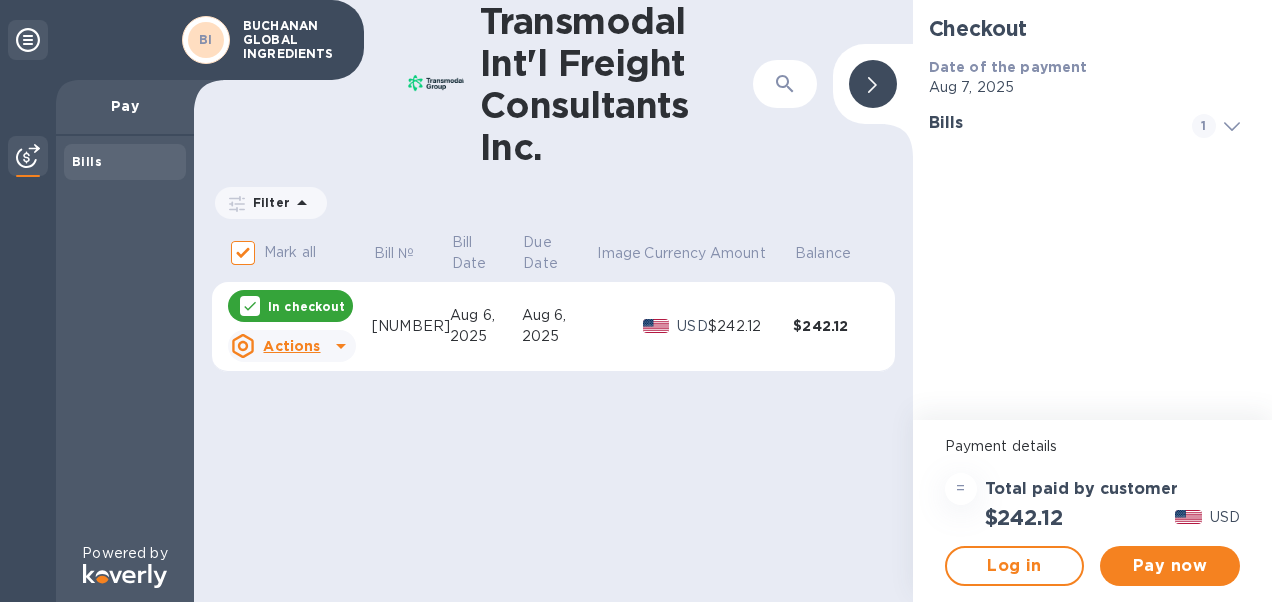 click 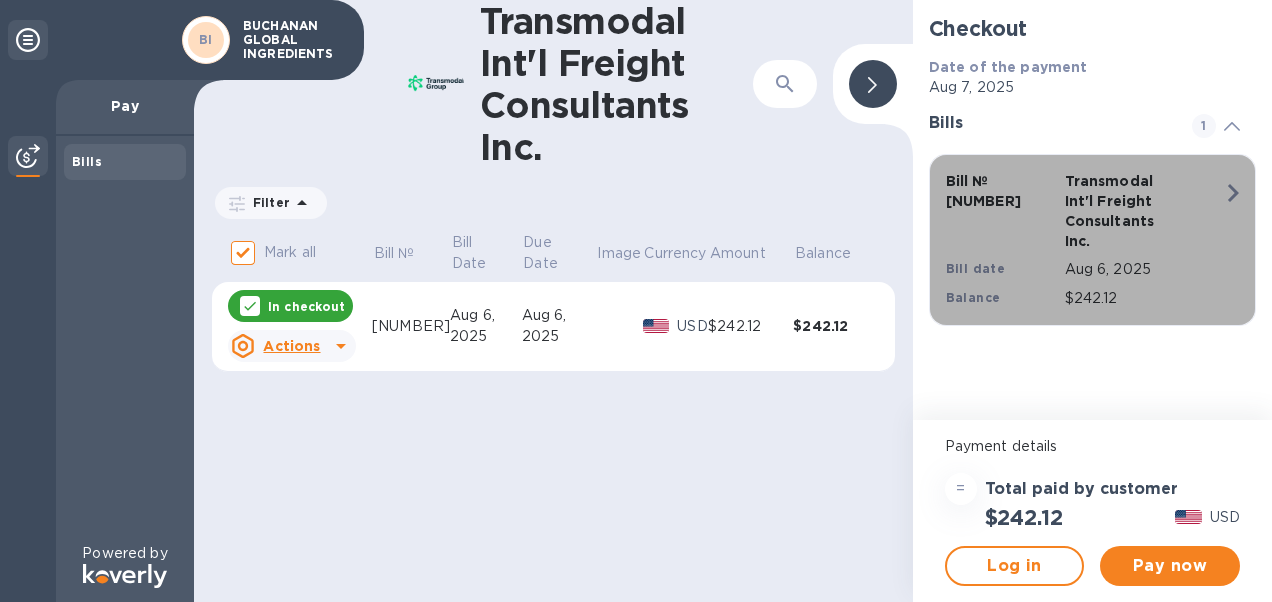 click 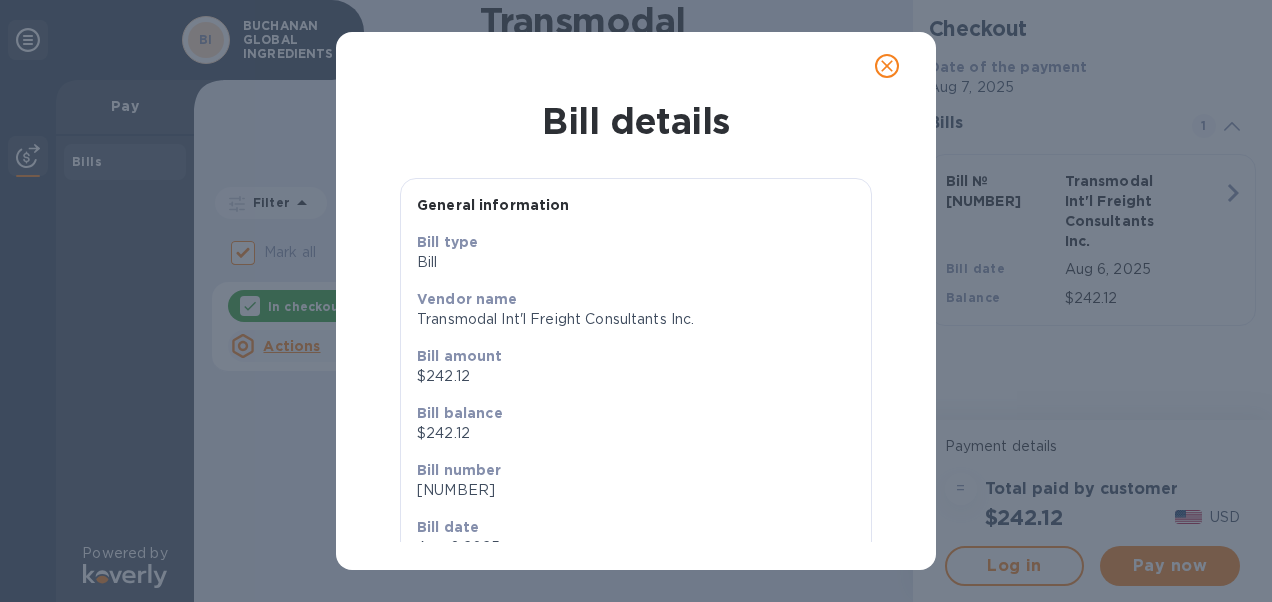 scroll, scrollTop: 109, scrollLeft: 0, axis: vertical 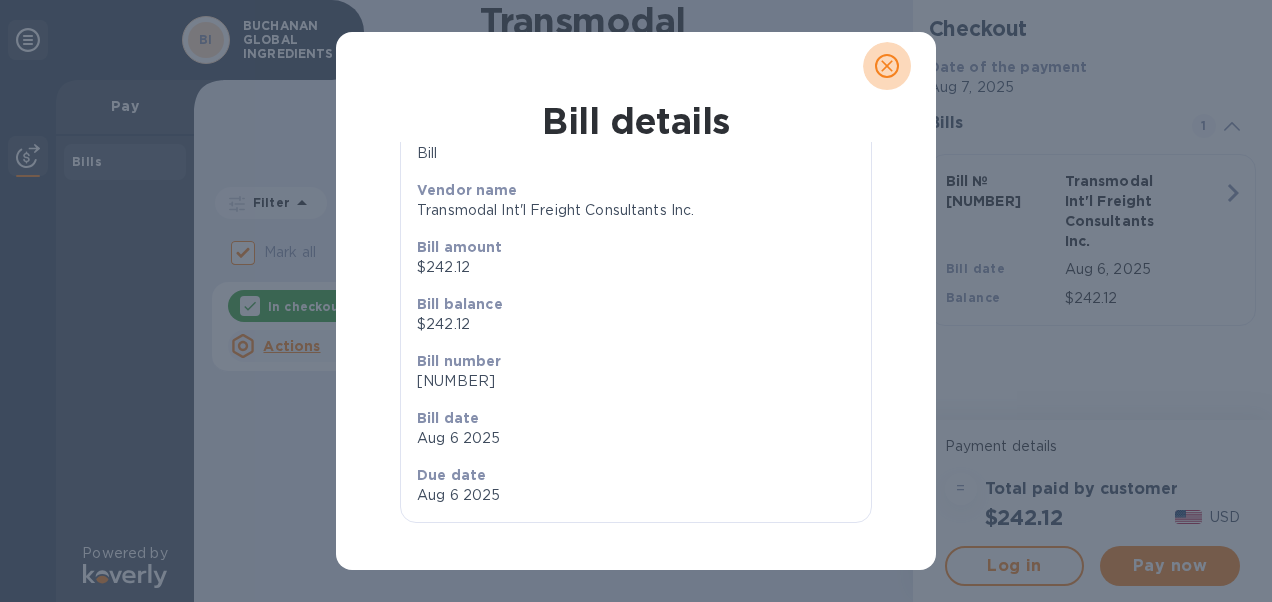 click at bounding box center (887, 66) 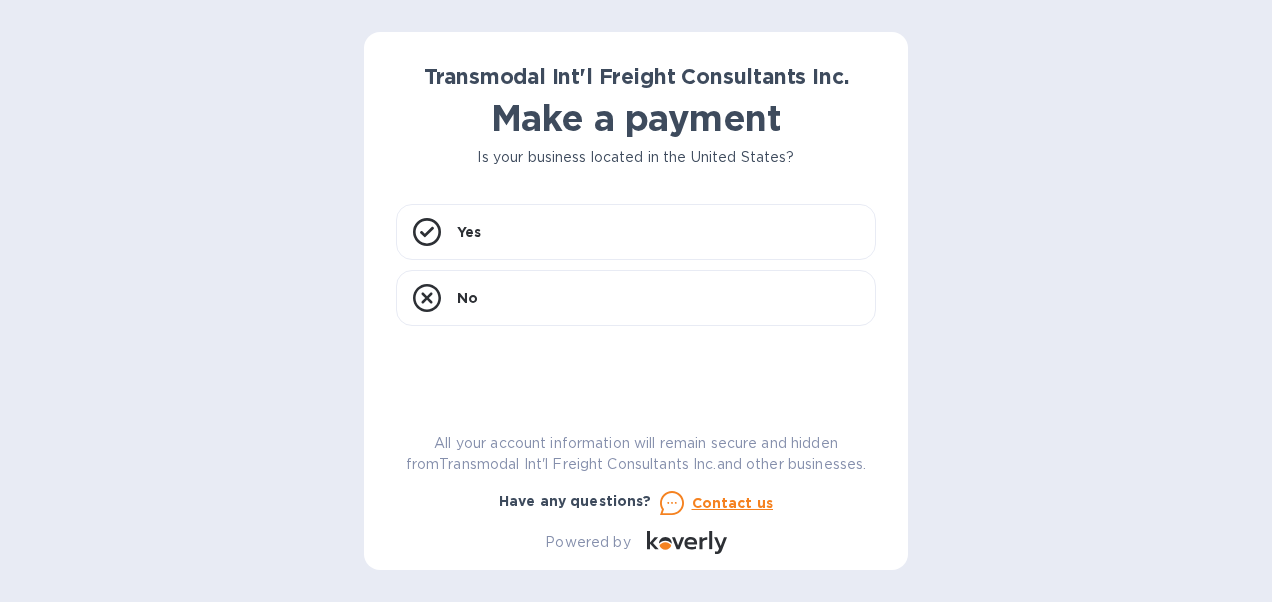 scroll, scrollTop: 0, scrollLeft: 0, axis: both 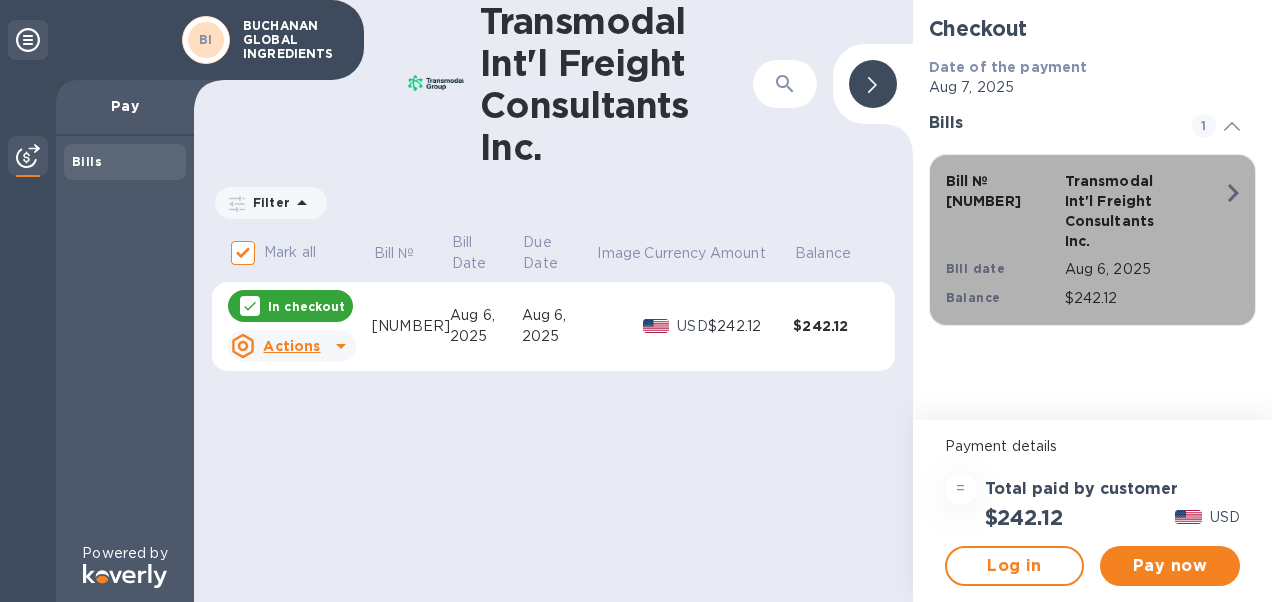 click on "Aug 6, 2025" at bounding box center [1144, 269] 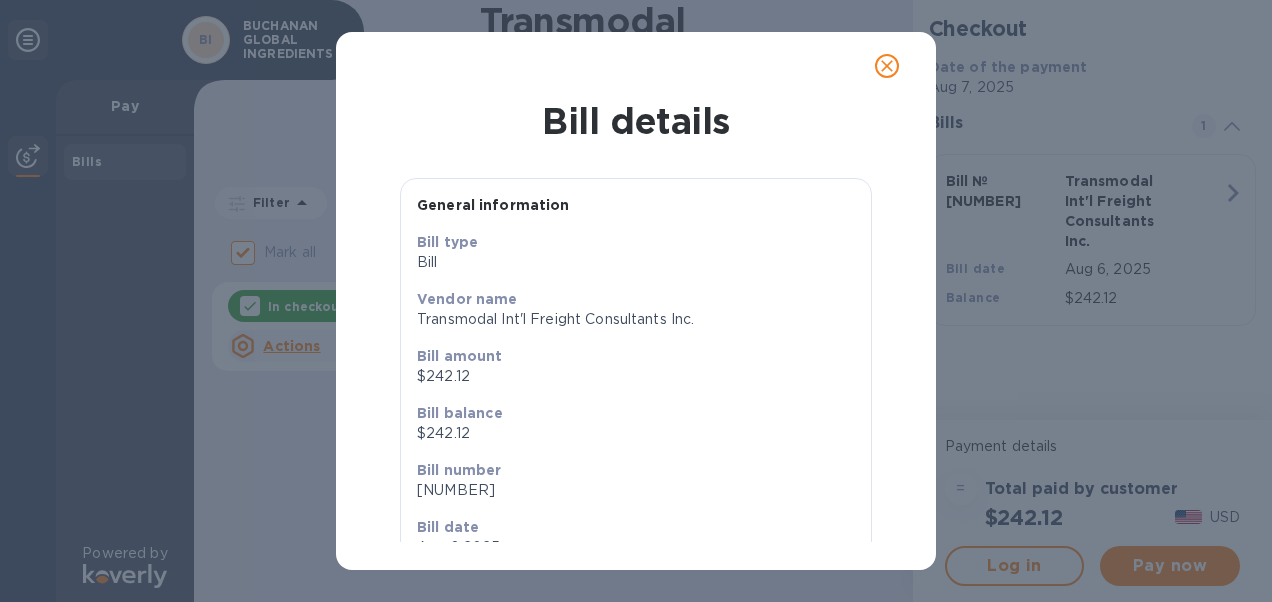 scroll, scrollTop: 109, scrollLeft: 0, axis: vertical 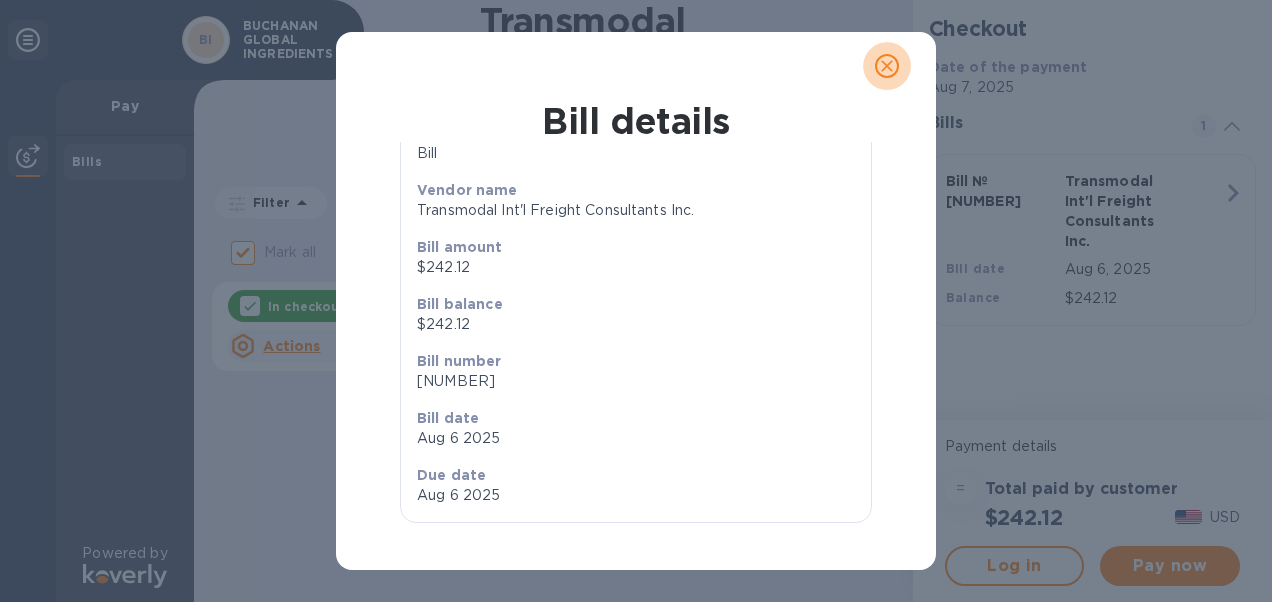 click 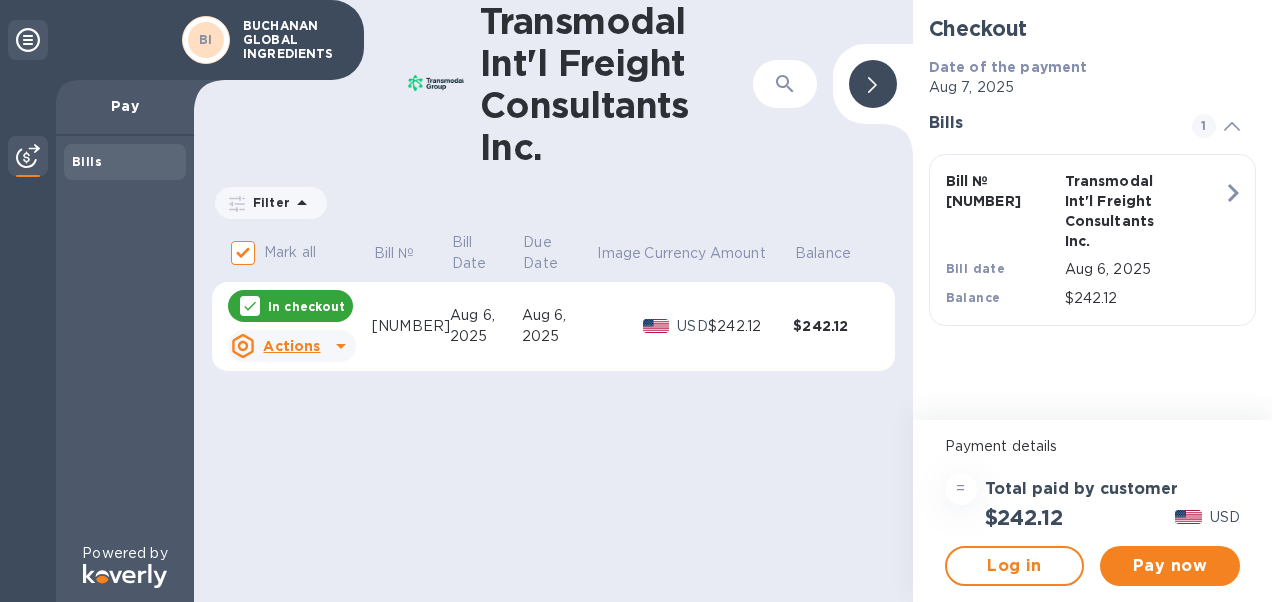 click 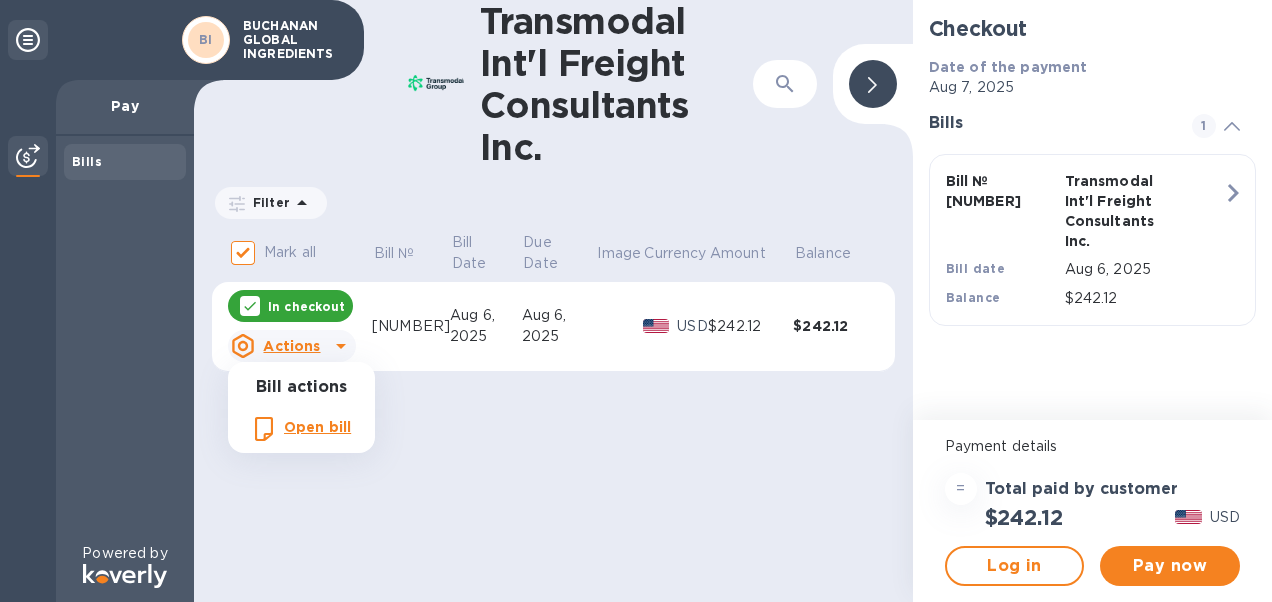 click on "Open bill" at bounding box center (317, 427) 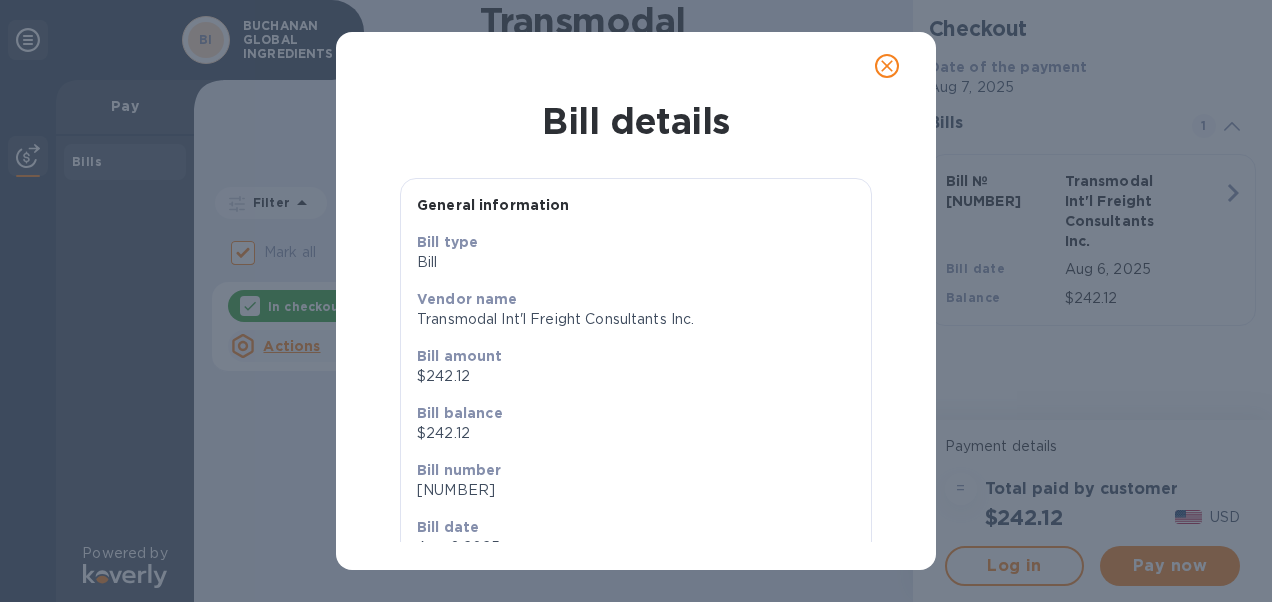scroll, scrollTop: 109, scrollLeft: 0, axis: vertical 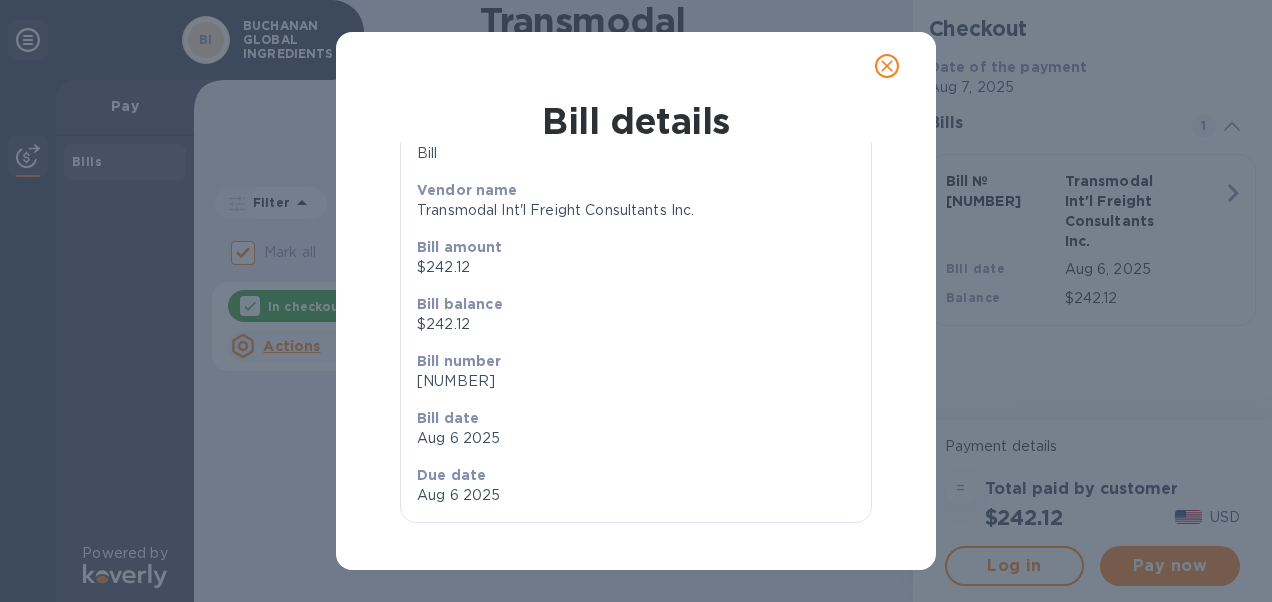 click 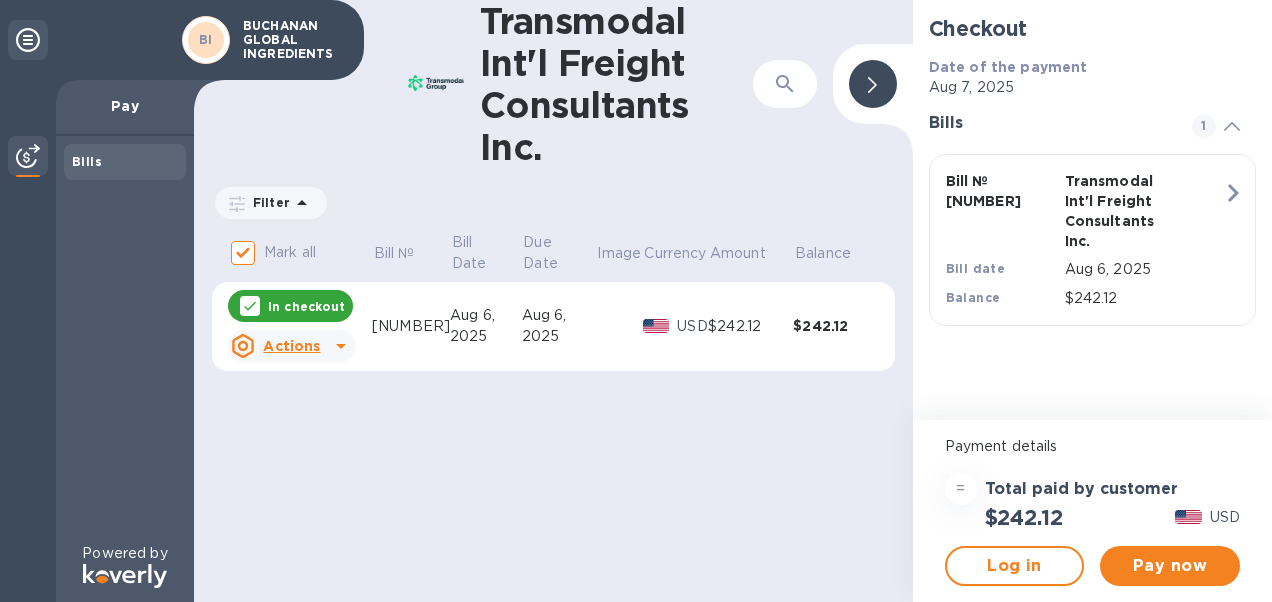 scroll, scrollTop: 67, scrollLeft: 0, axis: vertical 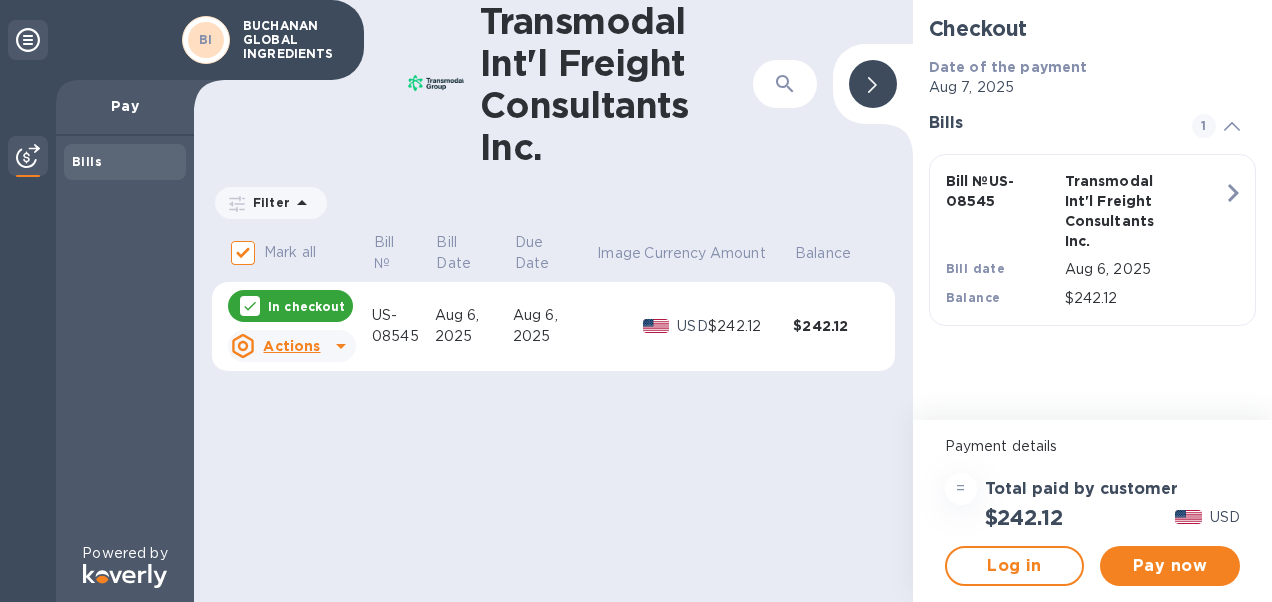 click on "Actions" at bounding box center (291, 346) 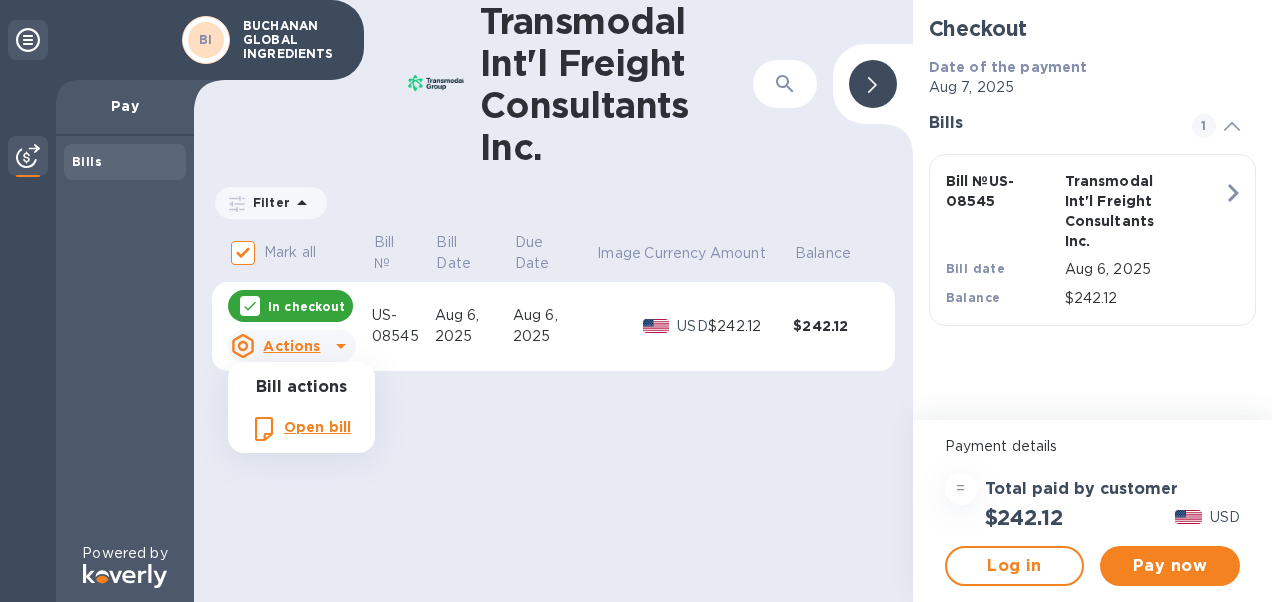 click at bounding box center (636, 301) 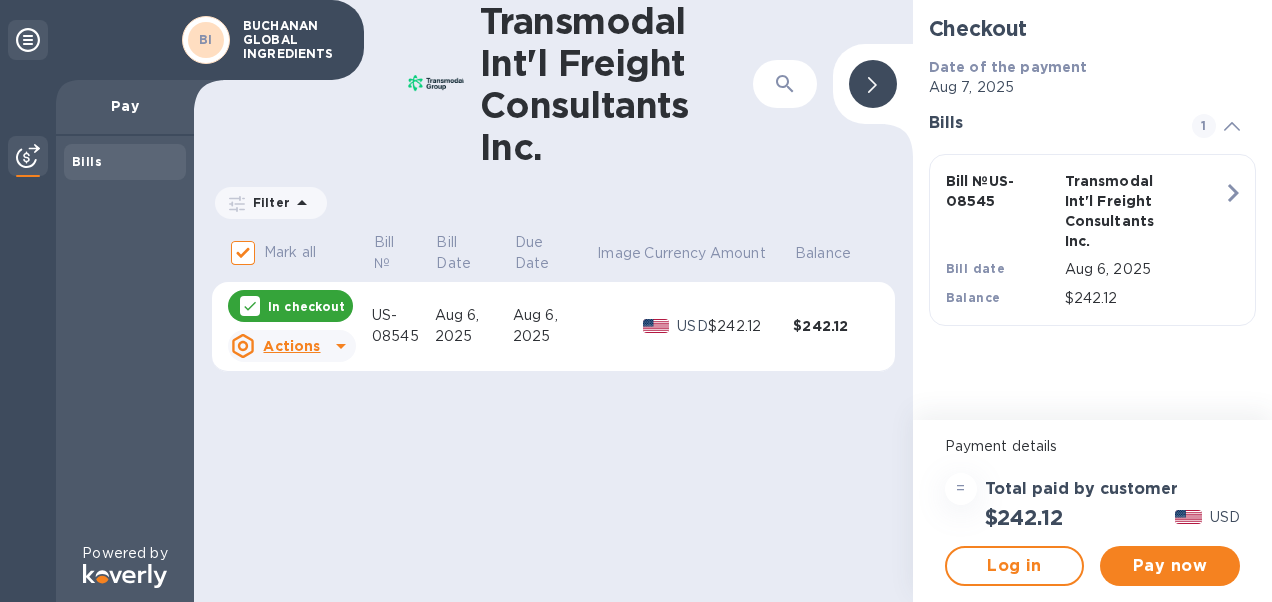 click 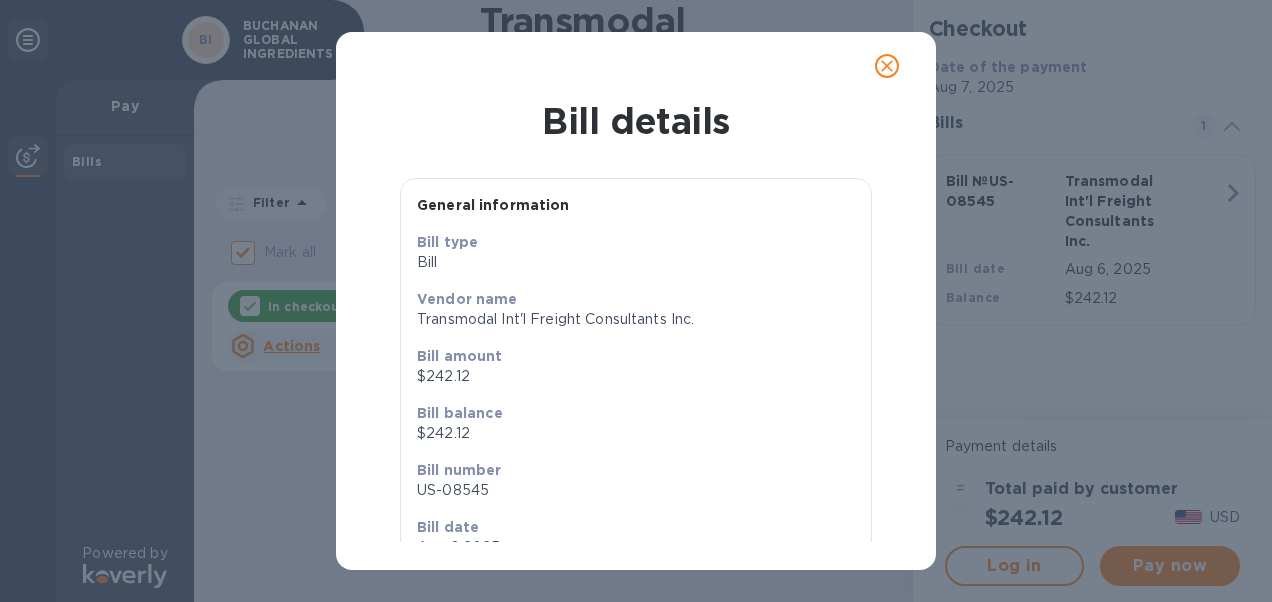 scroll, scrollTop: 109, scrollLeft: 0, axis: vertical 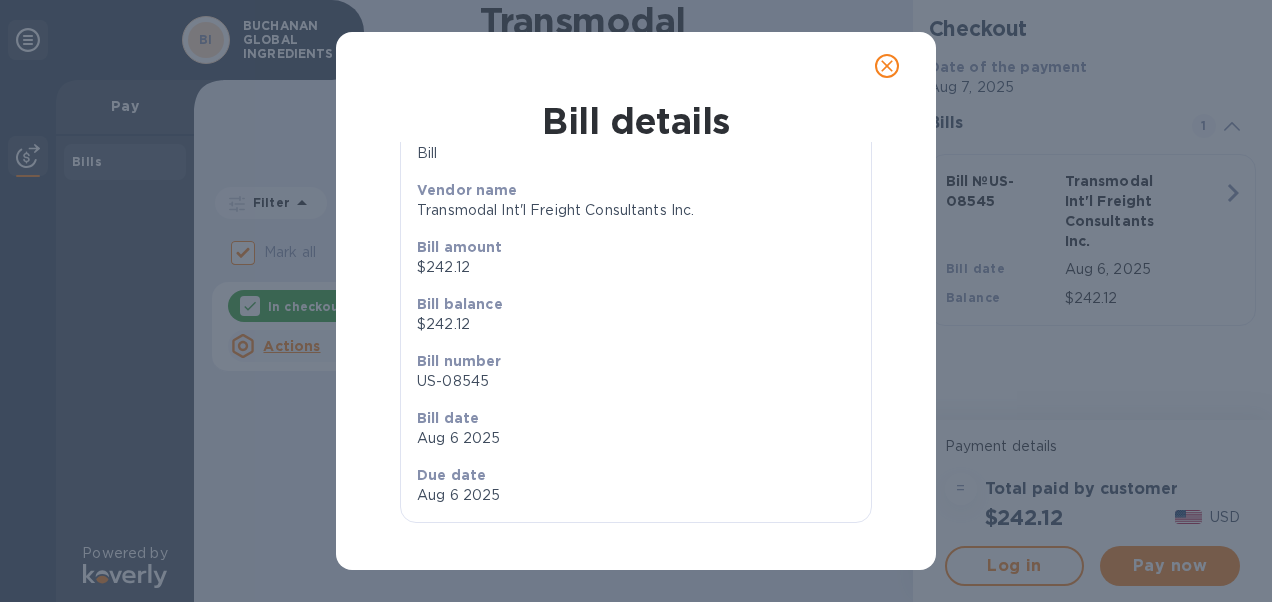 click 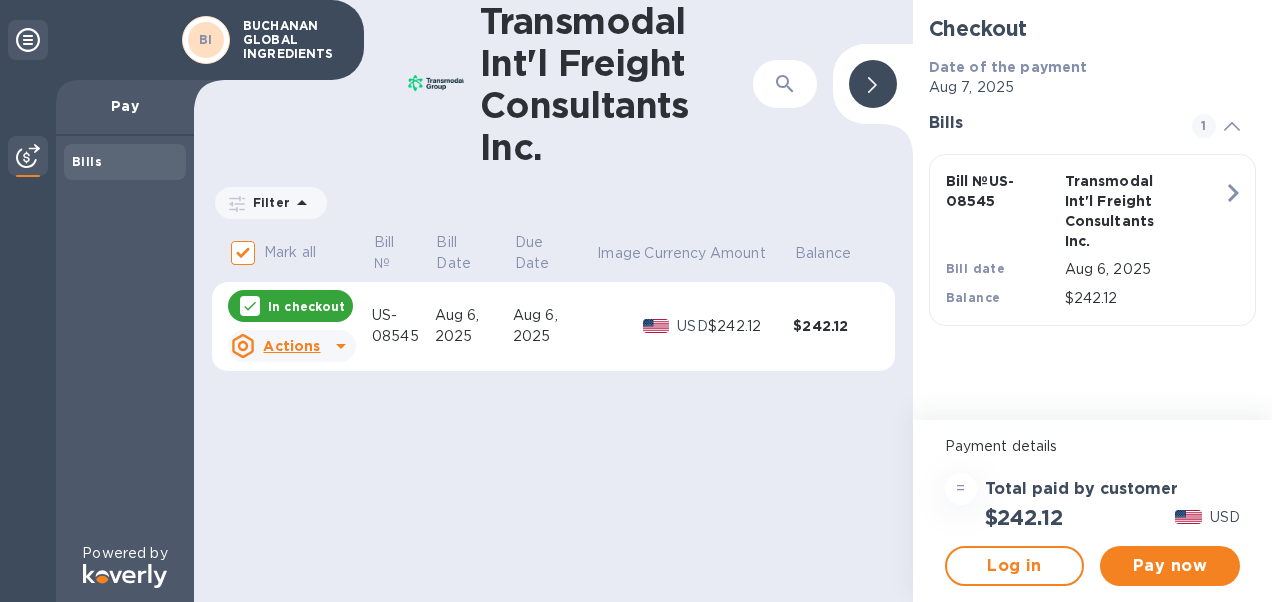 scroll, scrollTop: 67, scrollLeft: 0, axis: vertical 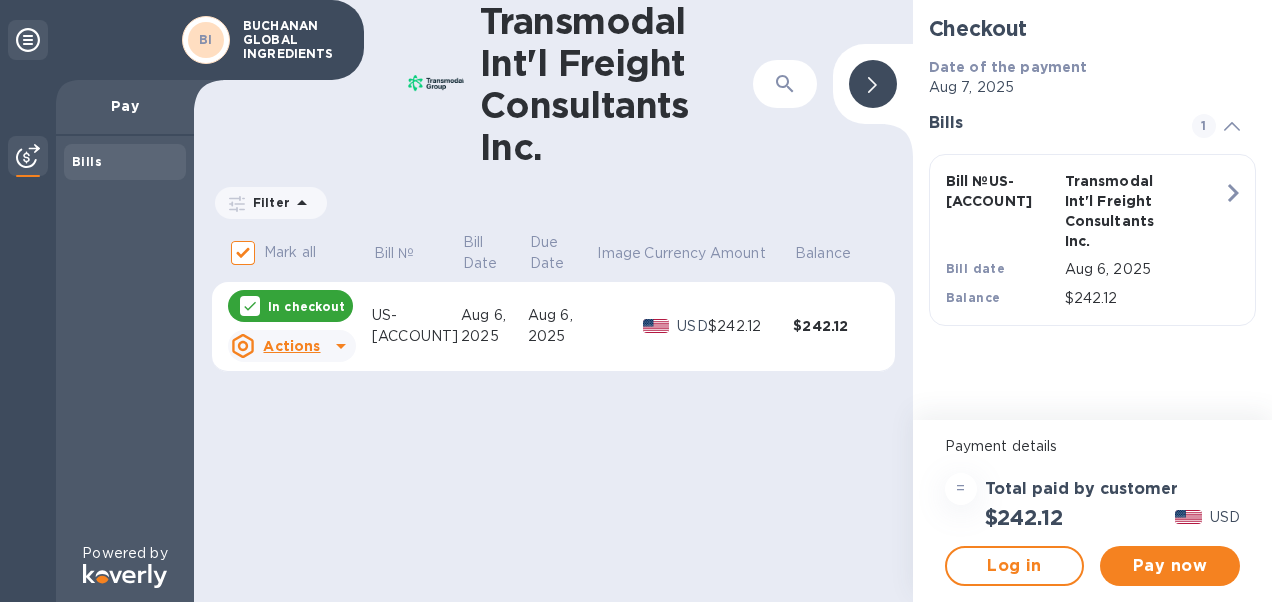 click on "Bills" at bounding box center (87, 161) 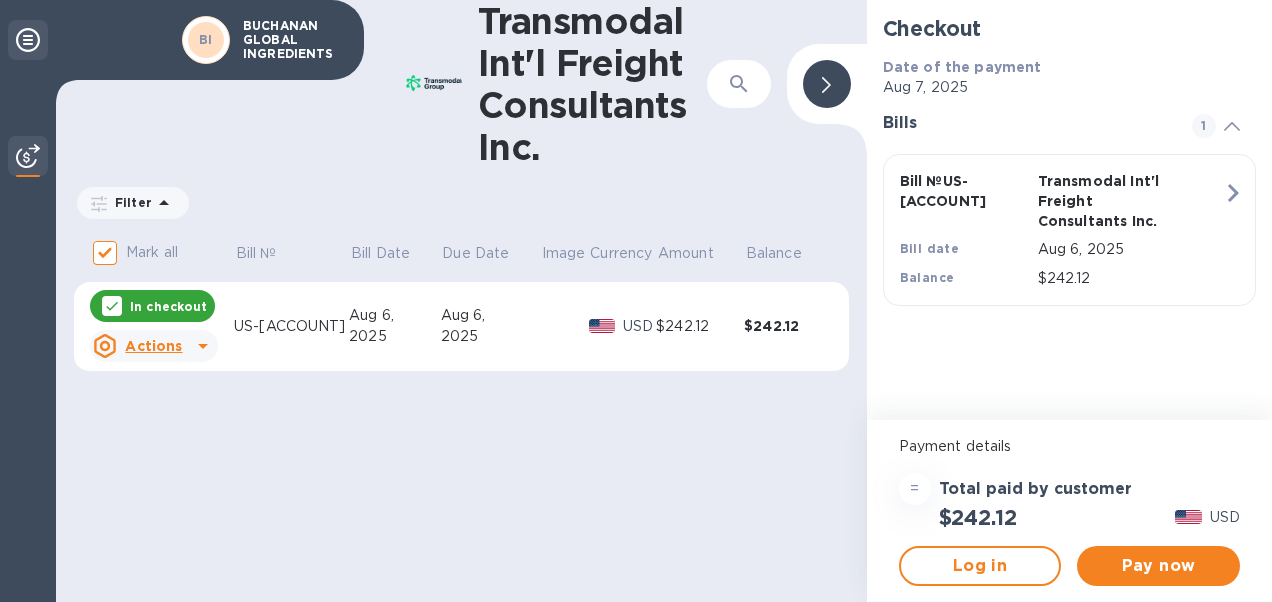 click 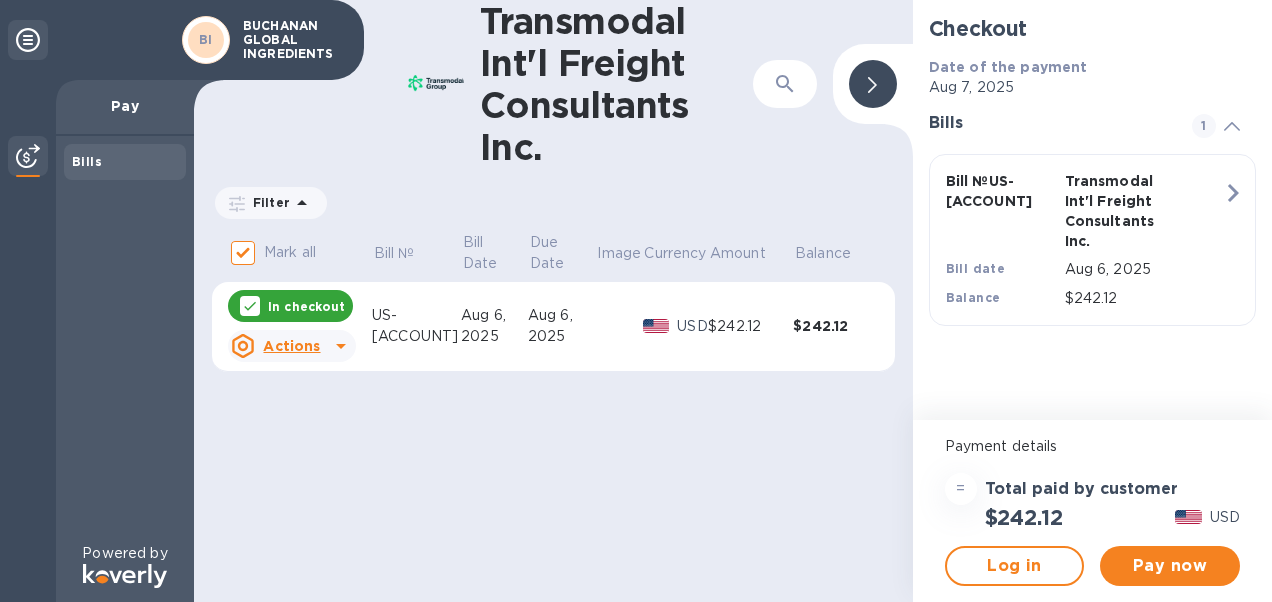 click at bounding box center (28, 156) 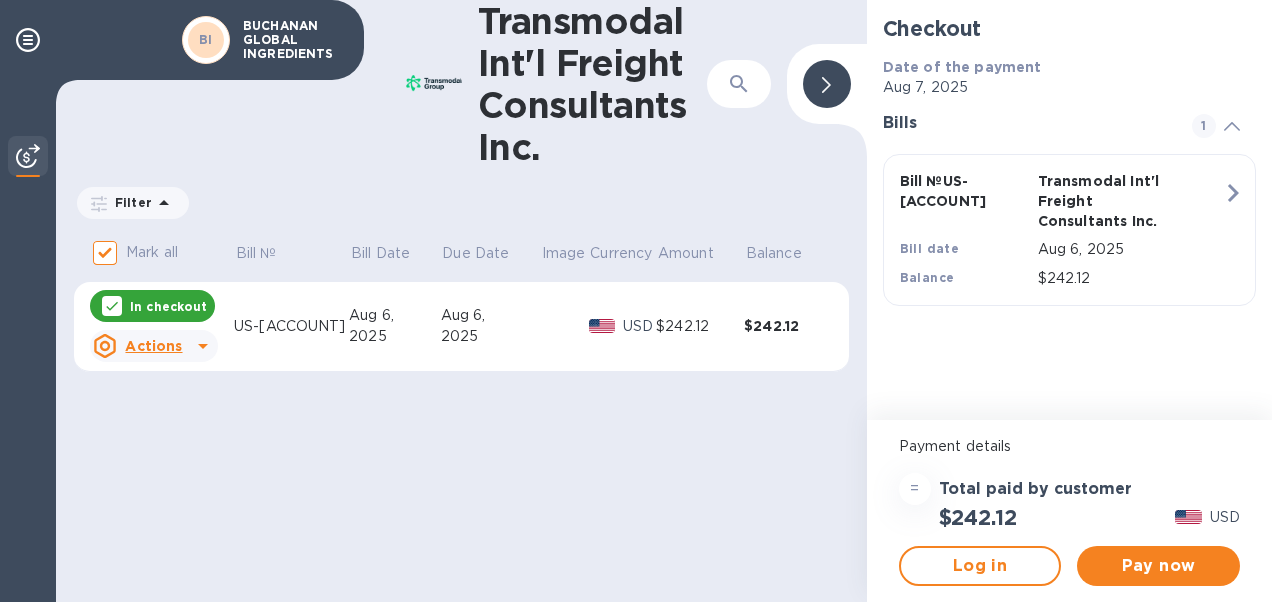 click at bounding box center (28, 156) 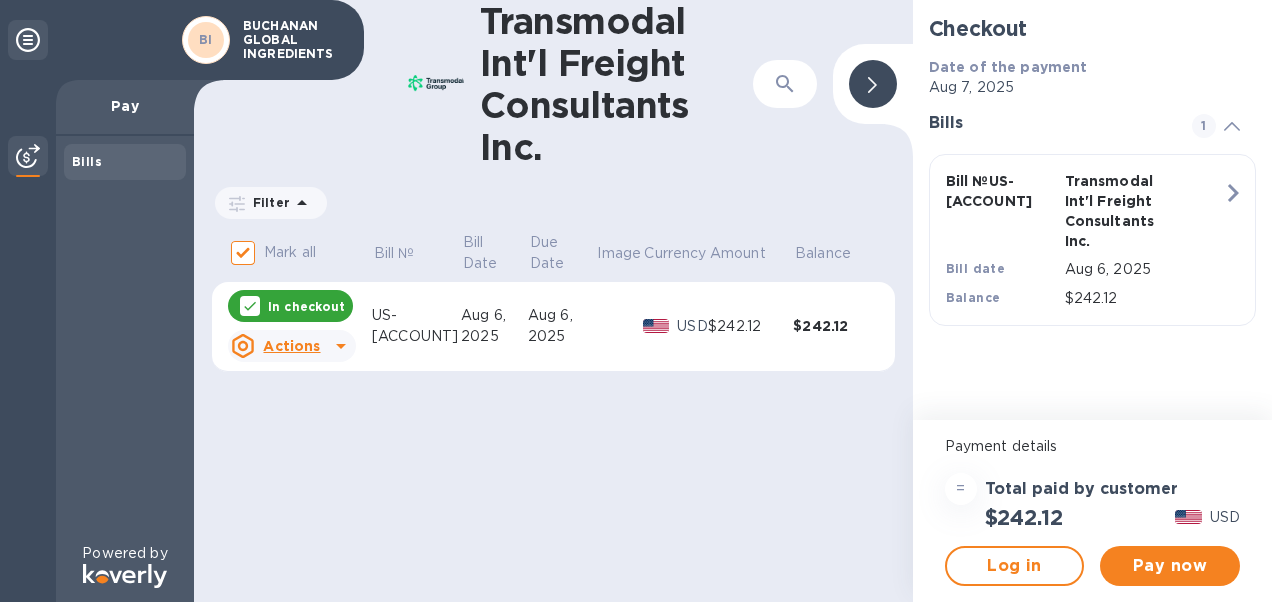 click at bounding box center [28, 156] 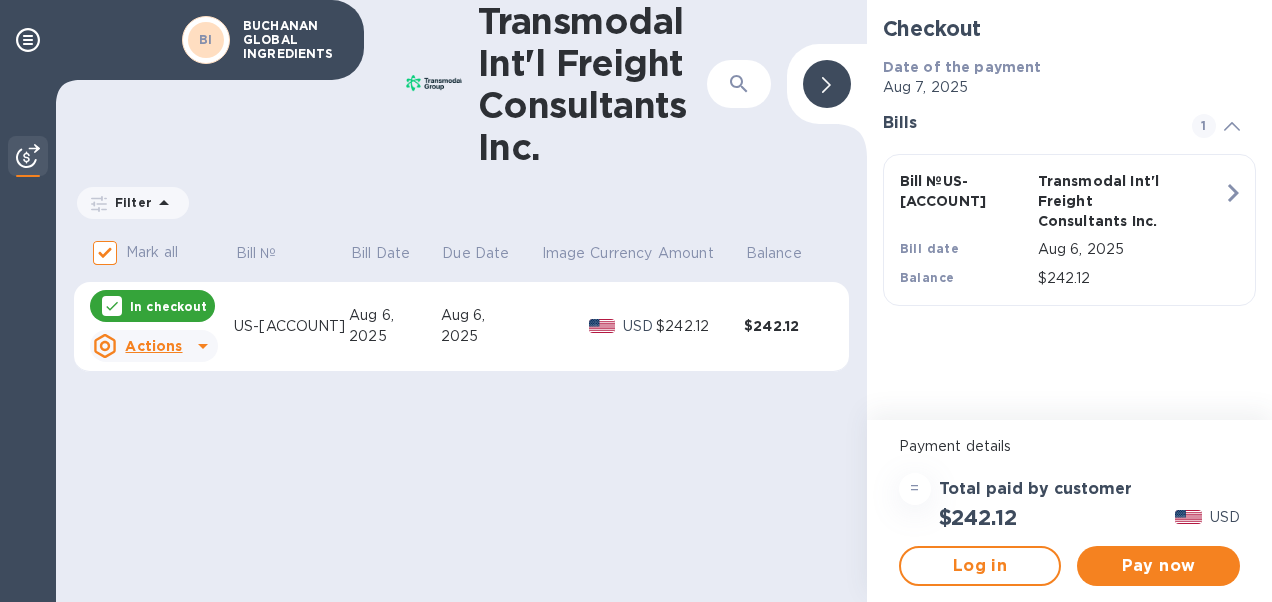 click at bounding box center [28, 156] 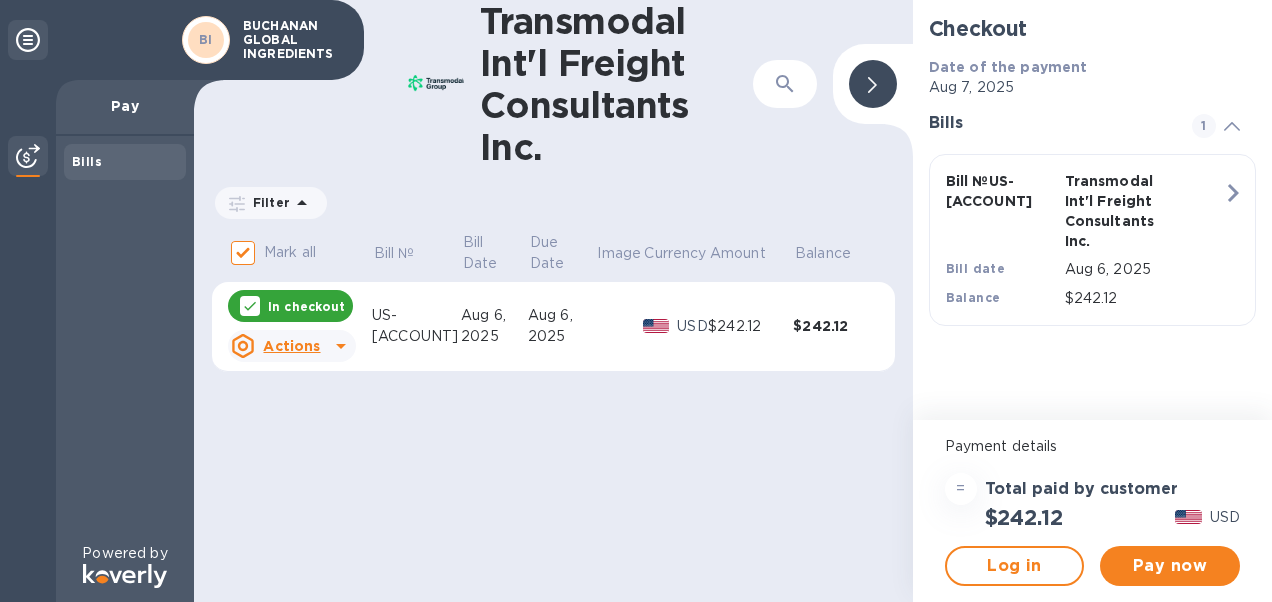 click at bounding box center [873, 84] 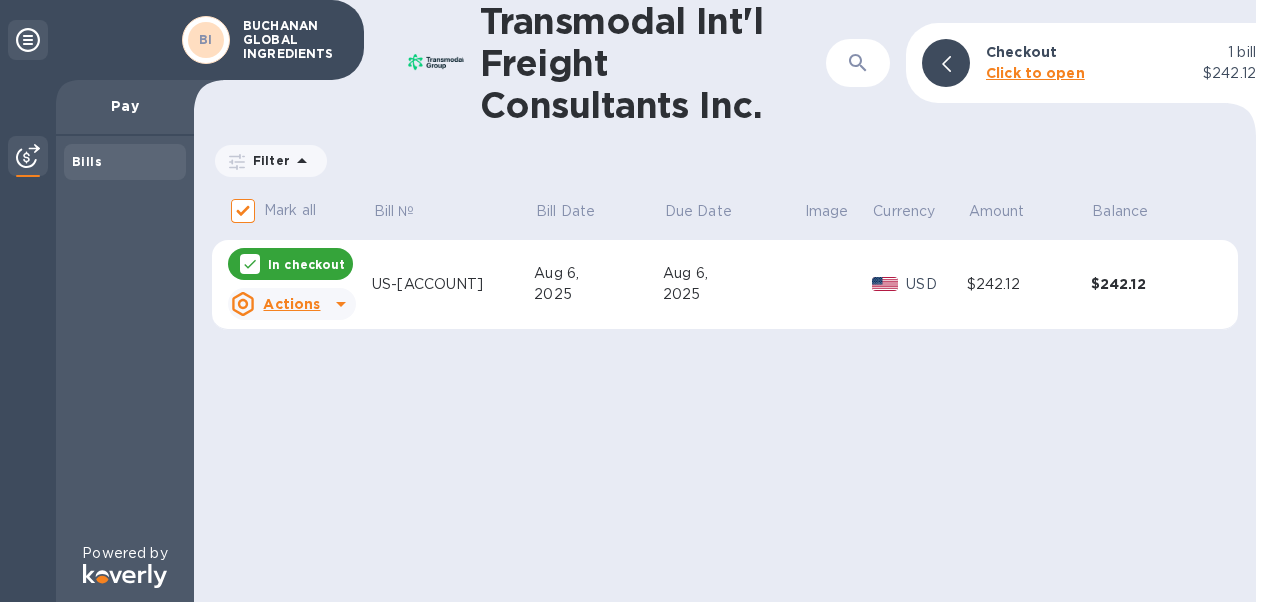 click on "Transmodal Int'l Freight Consultants Inc. ​ Checkout 1 bill Click to open $242.12 Filter Amount   Mark all Bill № Bill Date Due Date Image Currency Amount Balance In checkout Actions US-[ACCOUNT] [DATE] [DATE] USD $242.12 $242.12" at bounding box center [725, 301] 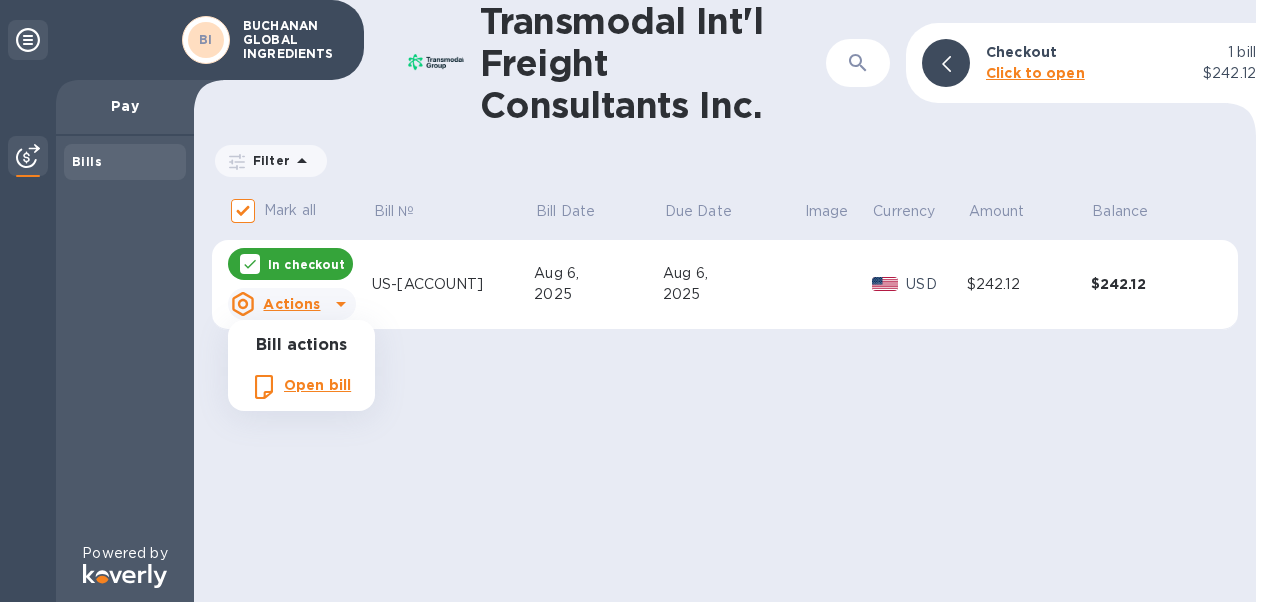 click on "Open bill" at bounding box center [317, 385] 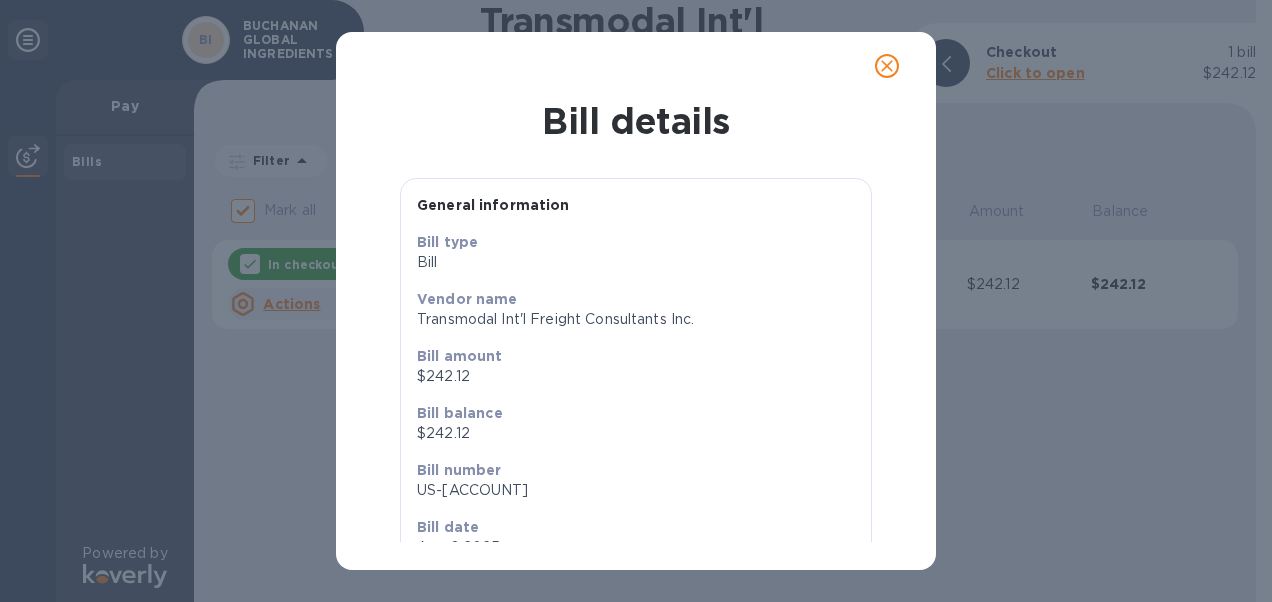 click 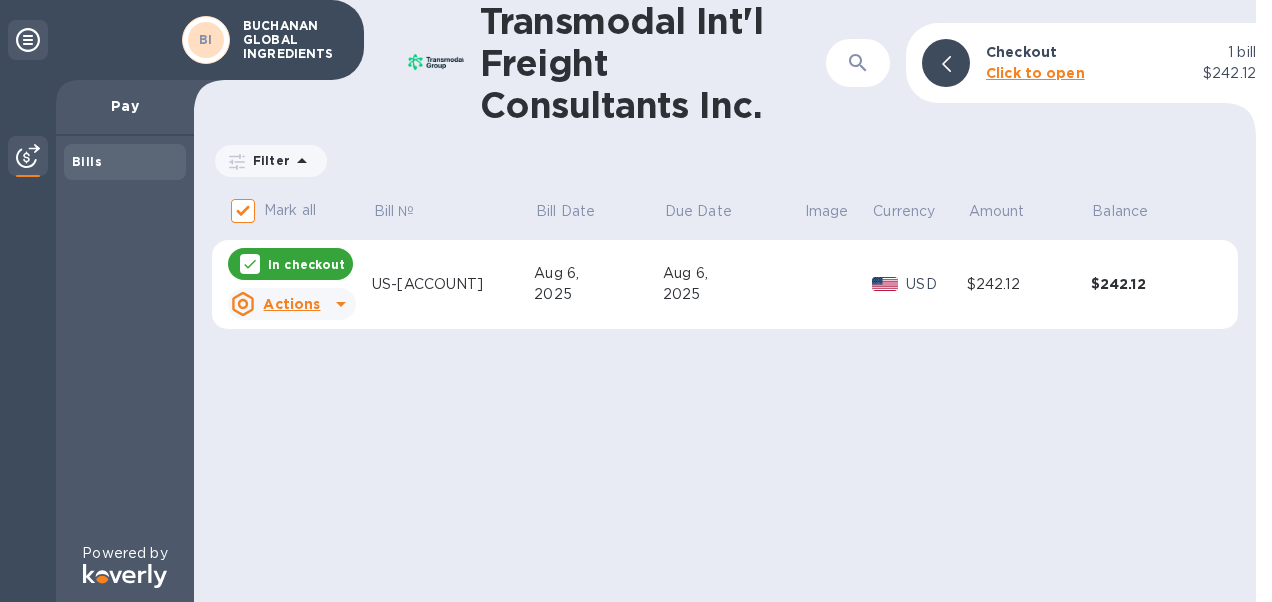 click on "US-[ACCOUNT]" at bounding box center [453, 285] 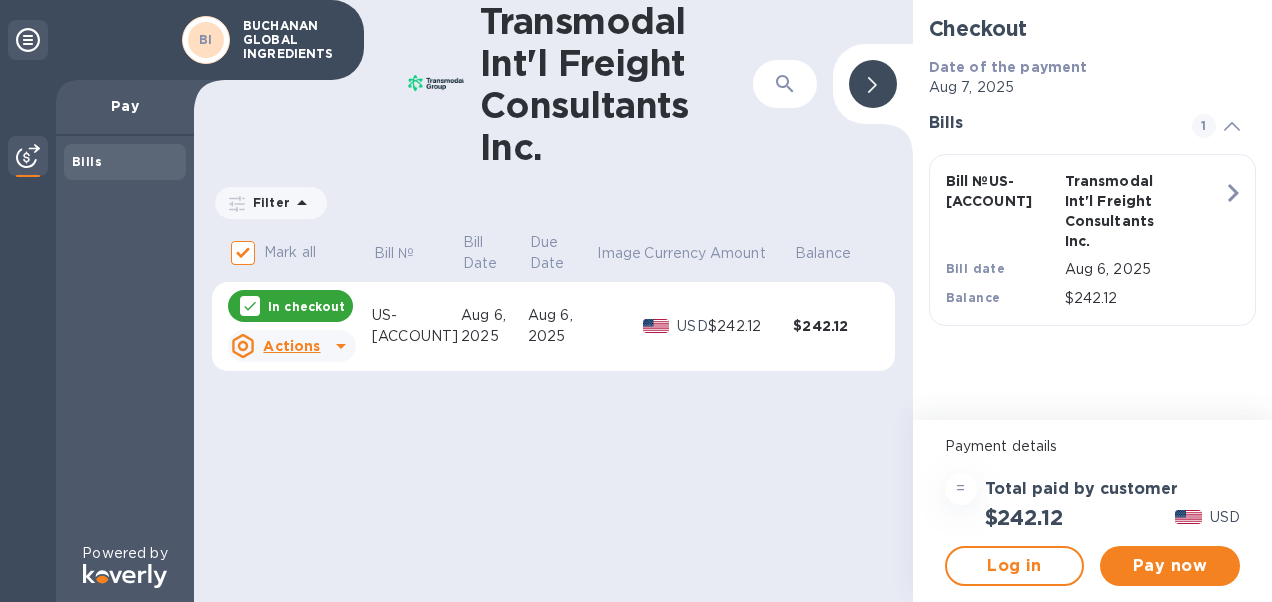 click 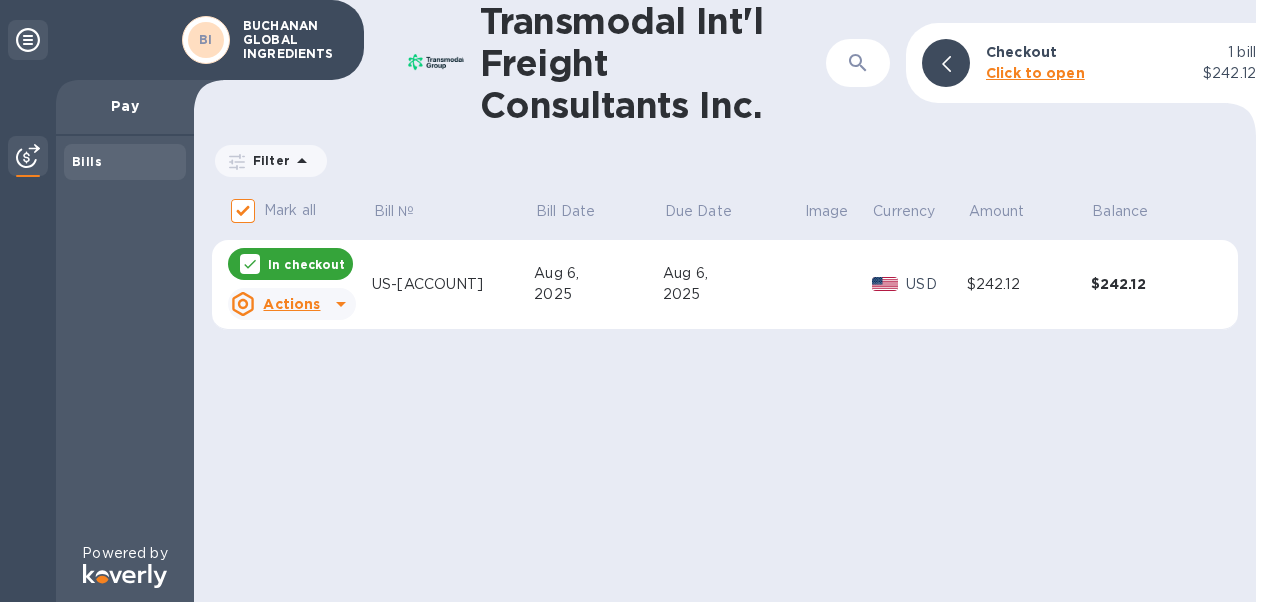 click 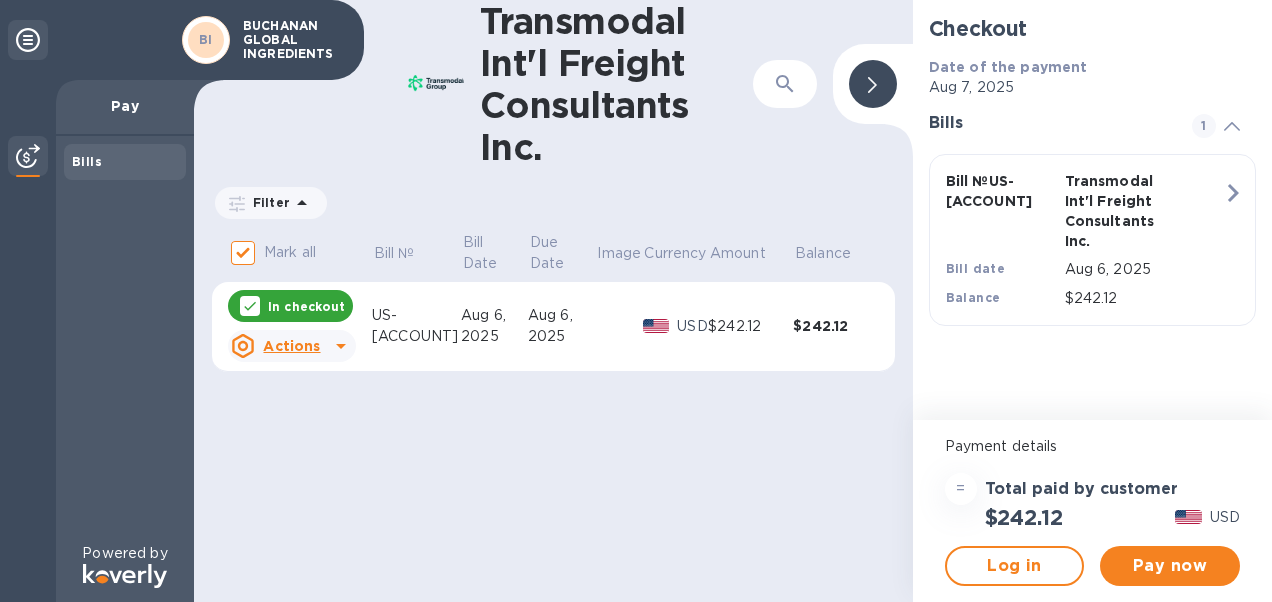 click at bounding box center (873, 84) 